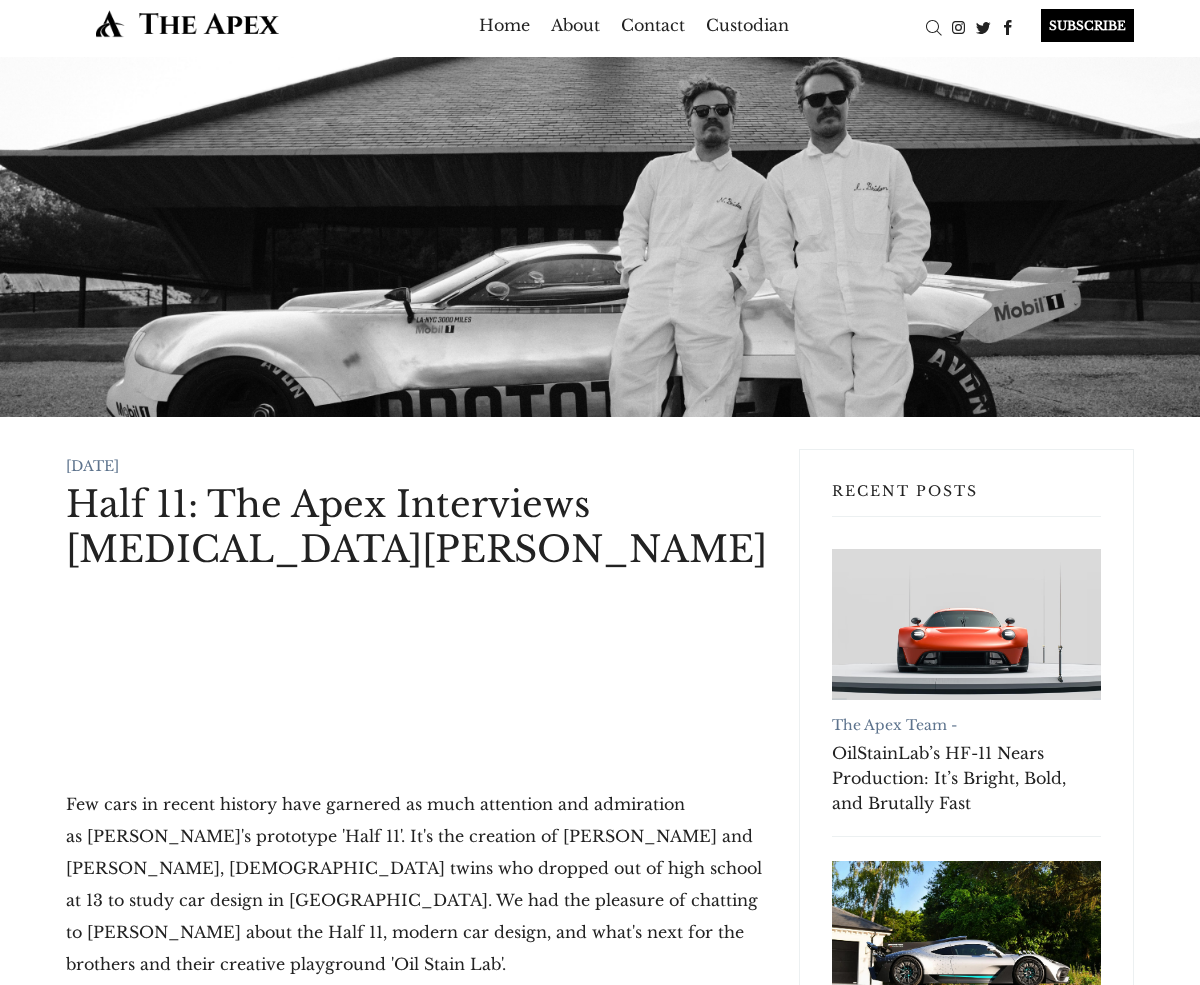 scroll, scrollTop: 0, scrollLeft: 0, axis: both 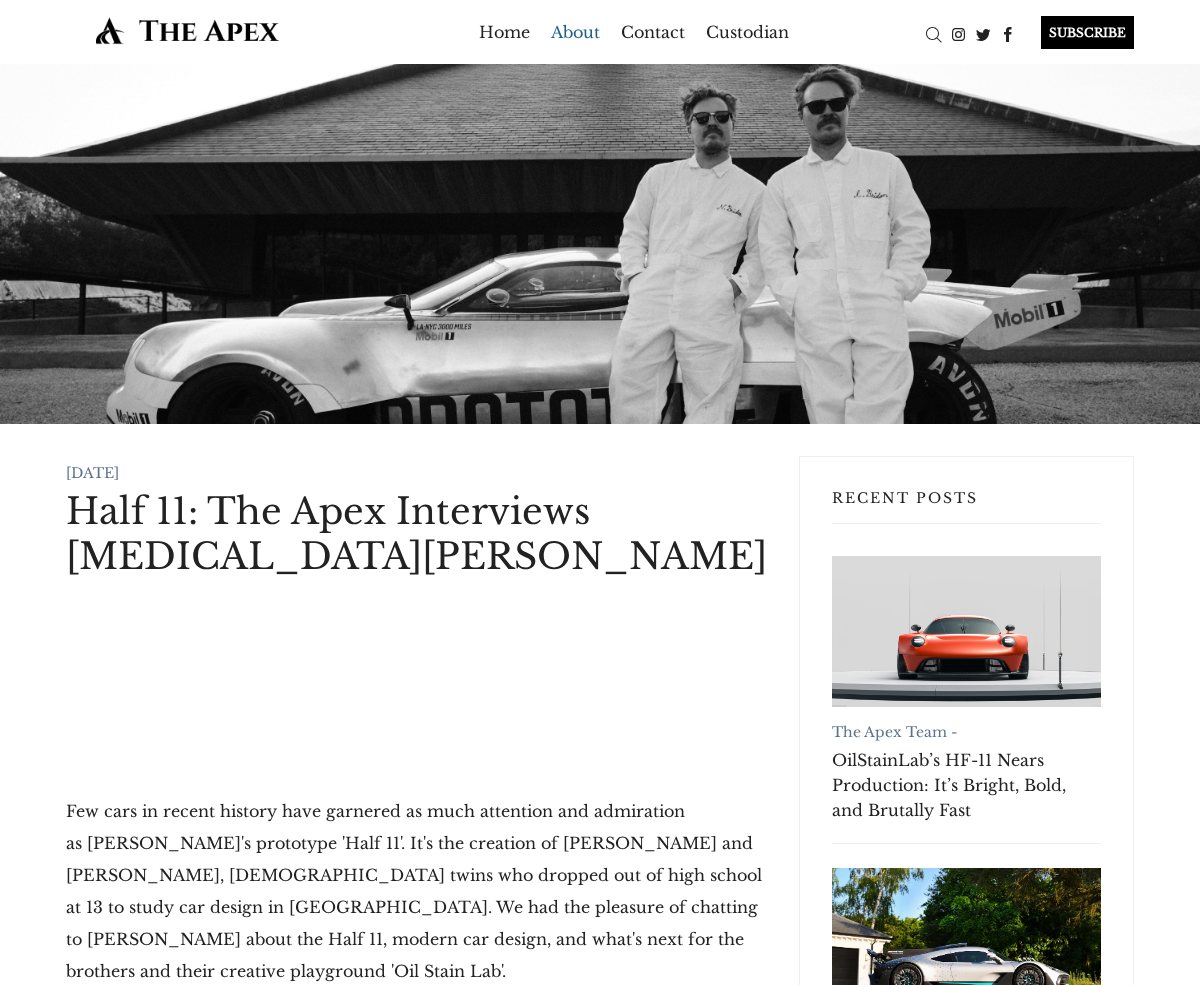 click on "About" at bounding box center (575, 32) 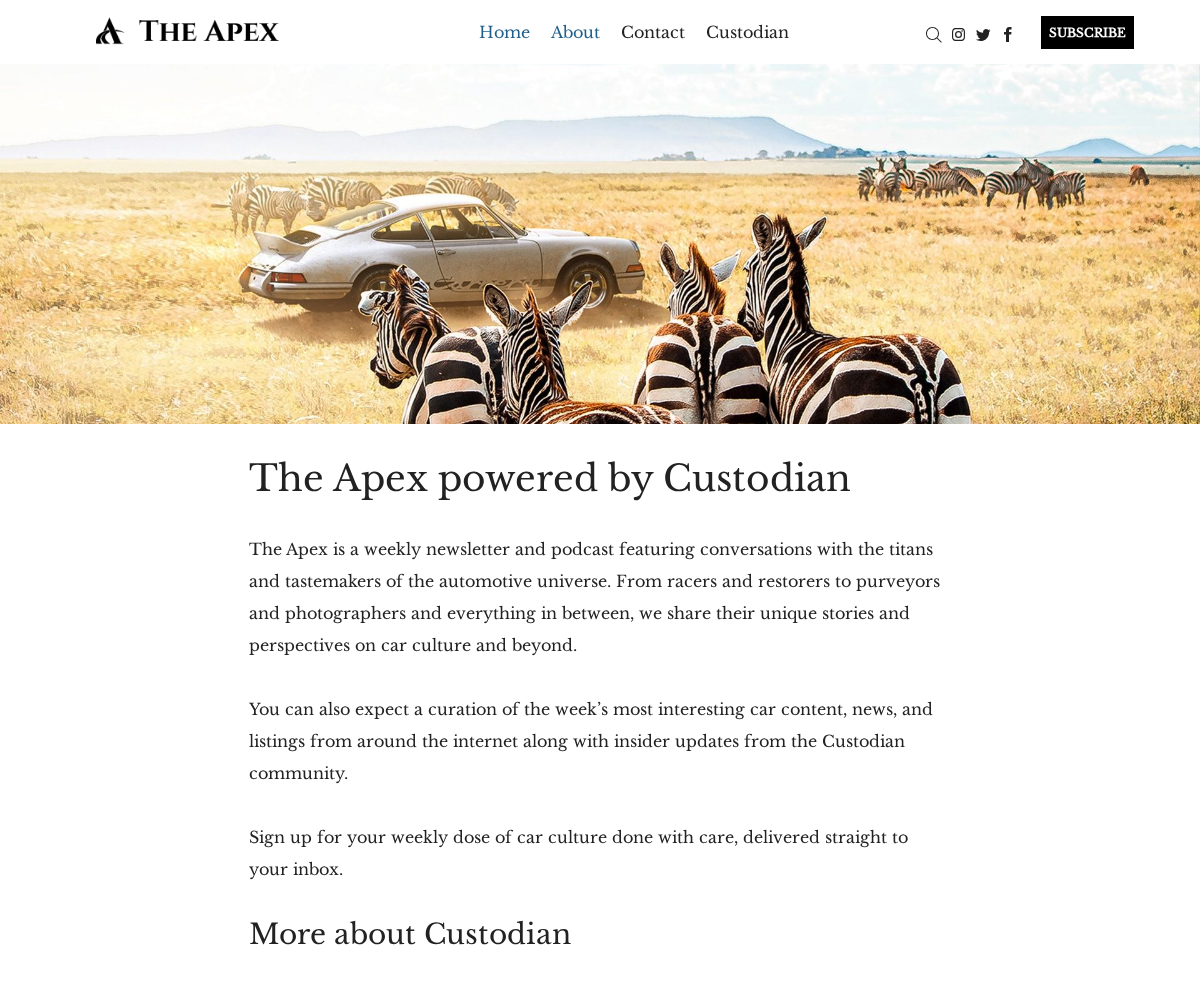 scroll, scrollTop: 1, scrollLeft: 0, axis: vertical 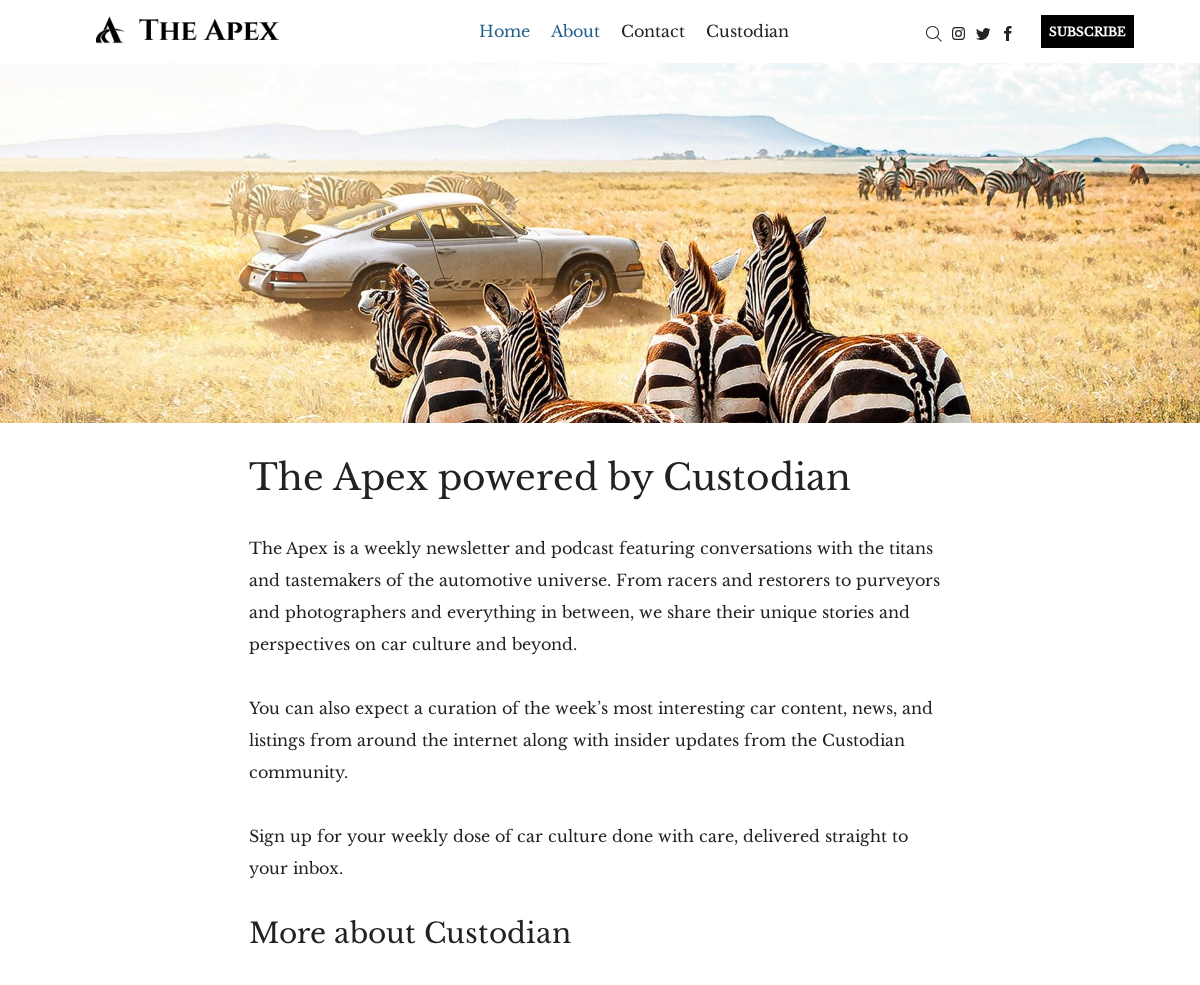click on "Home" at bounding box center (504, 31) 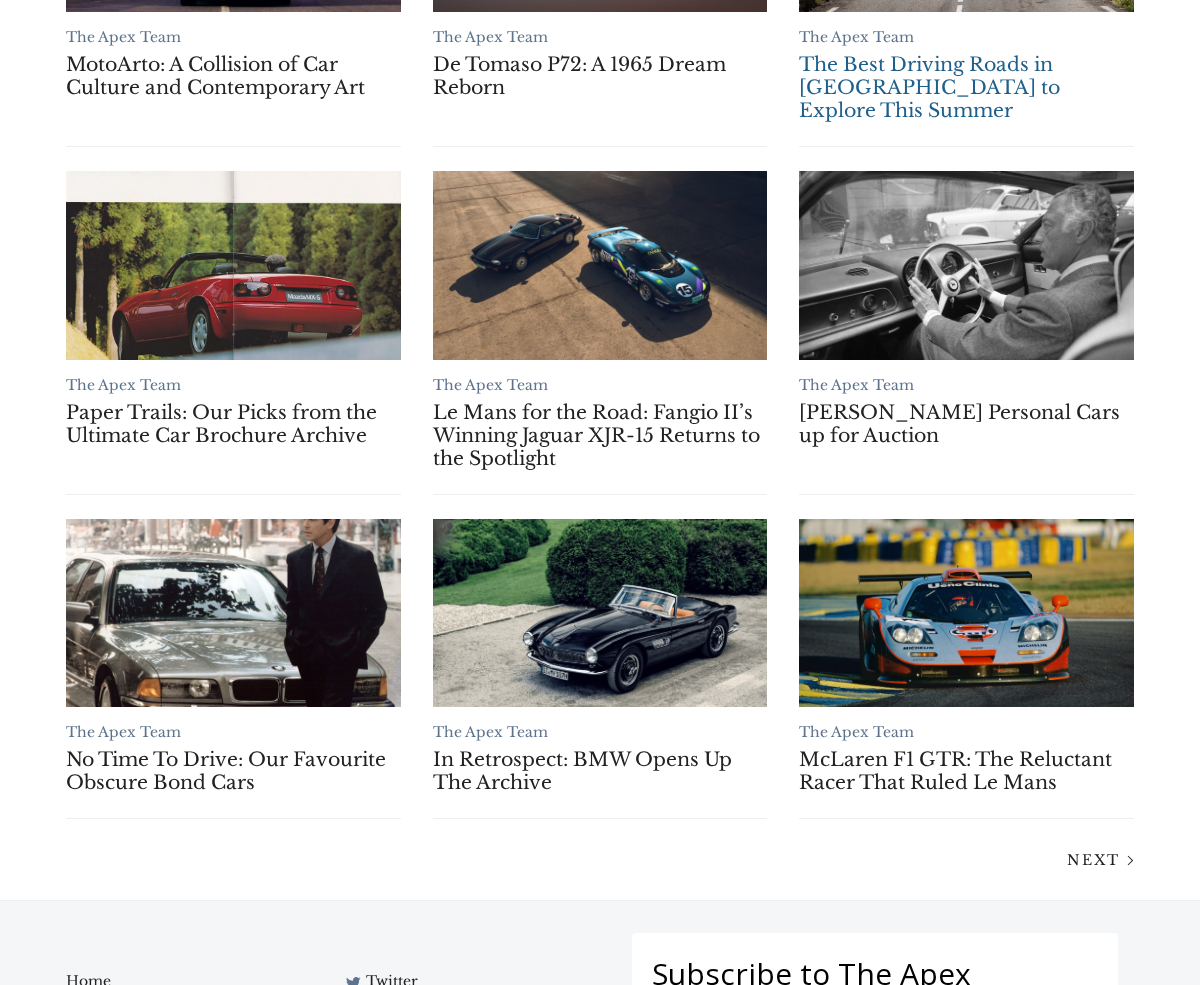 scroll, scrollTop: 1525, scrollLeft: 0, axis: vertical 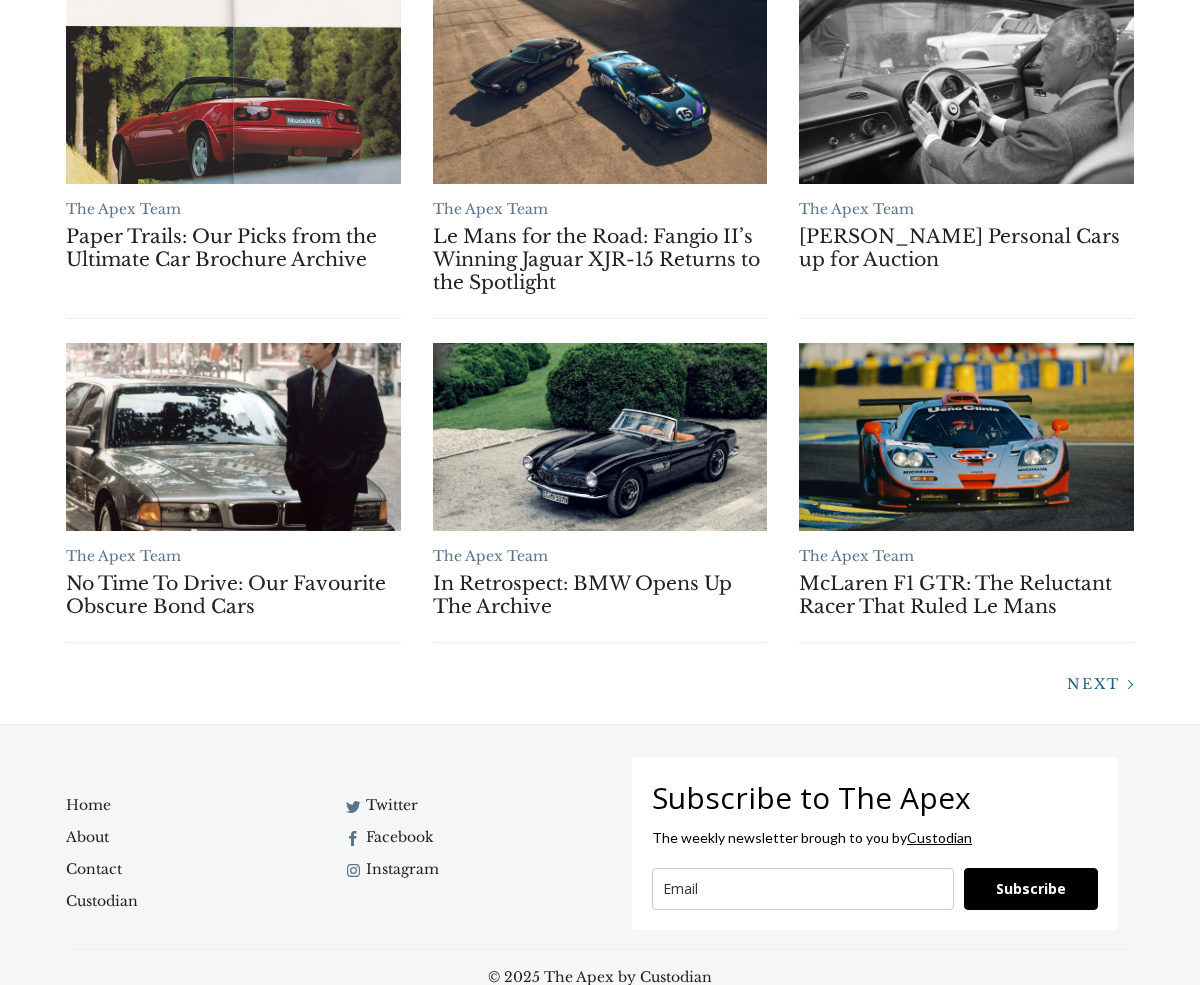 click on "Next" at bounding box center [1093, 684] 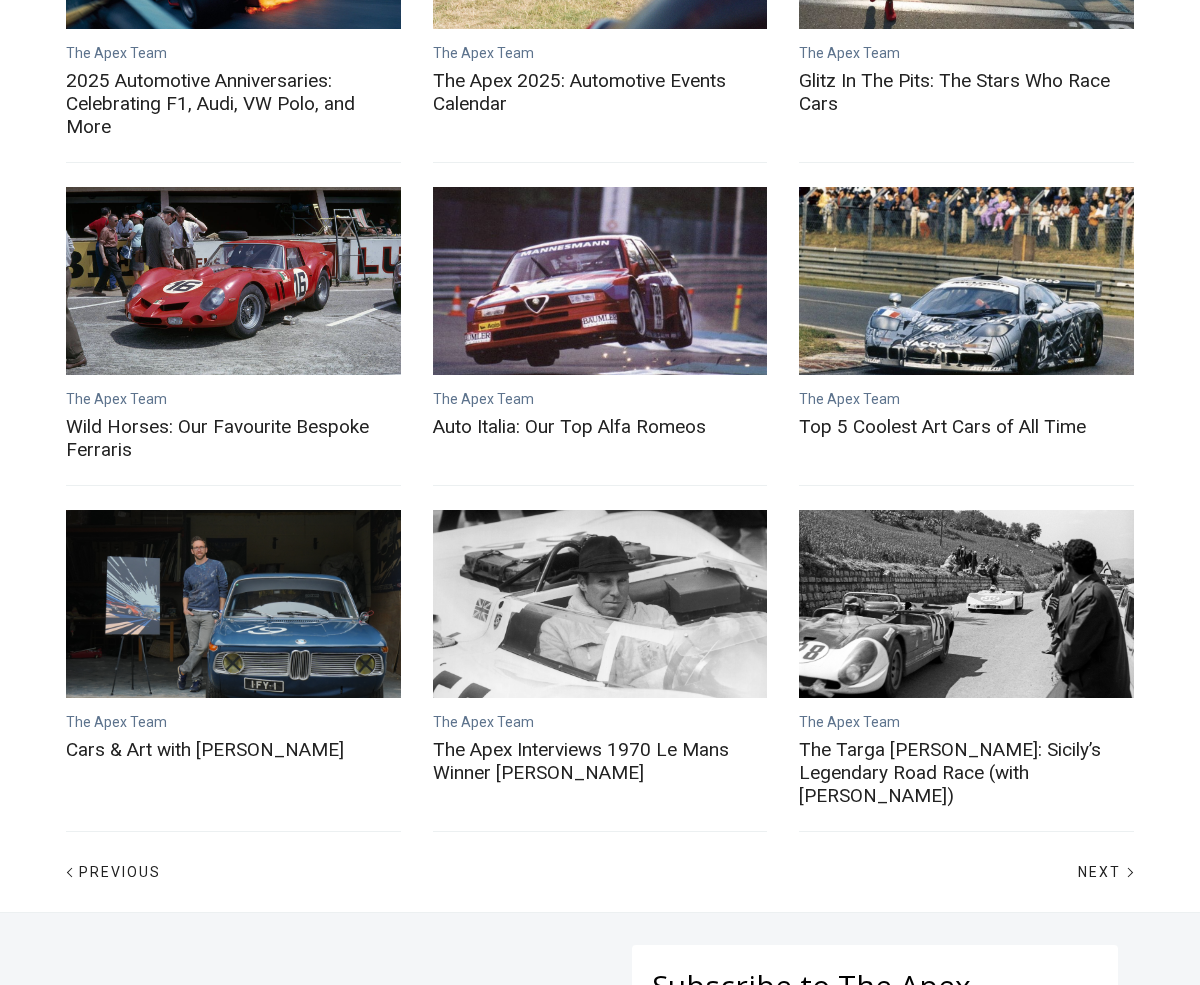 scroll, scrollTop: 632, scrollLeft: 0, axis: vertical 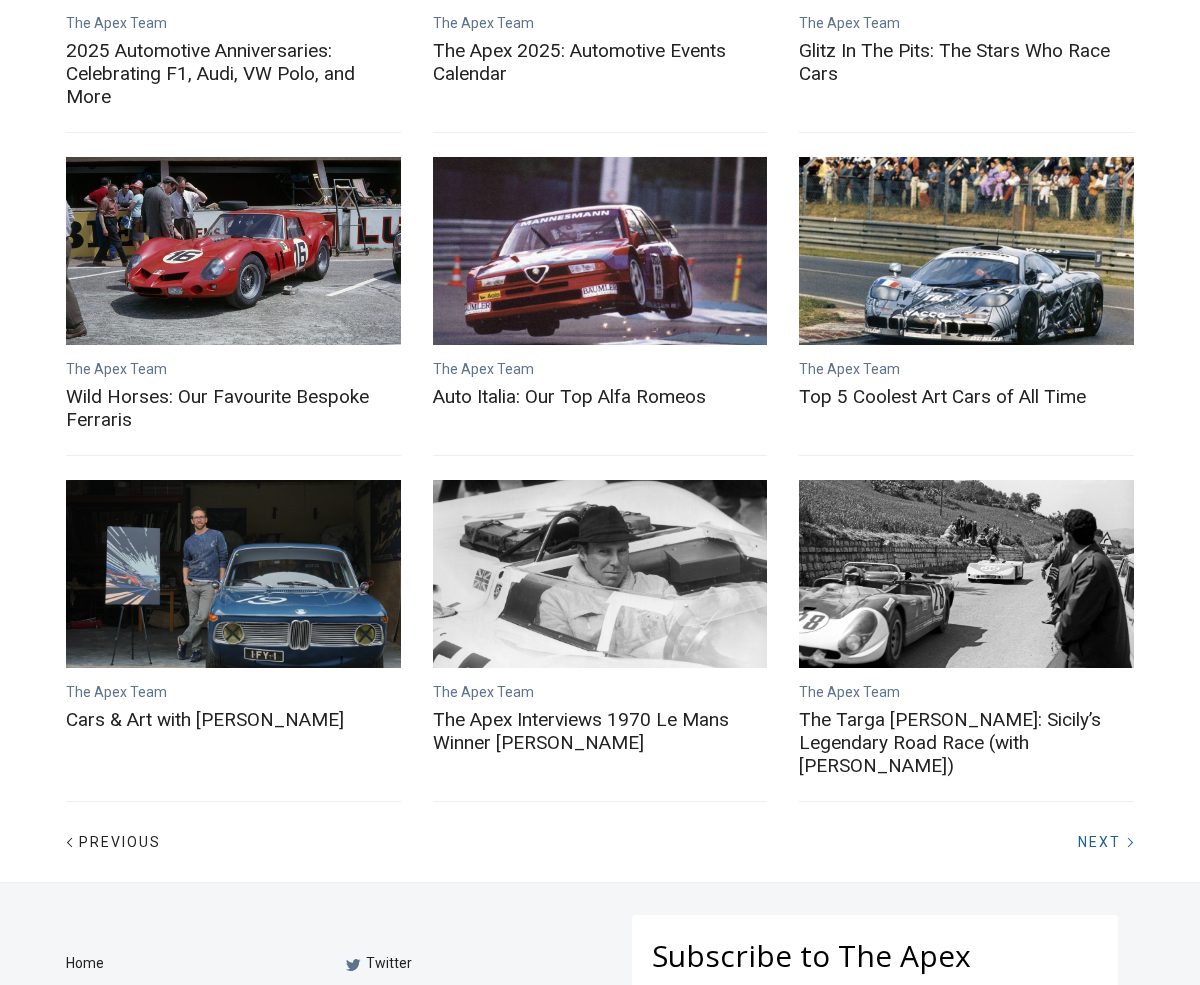 click on "Next" at bounding box center [1099, 842] 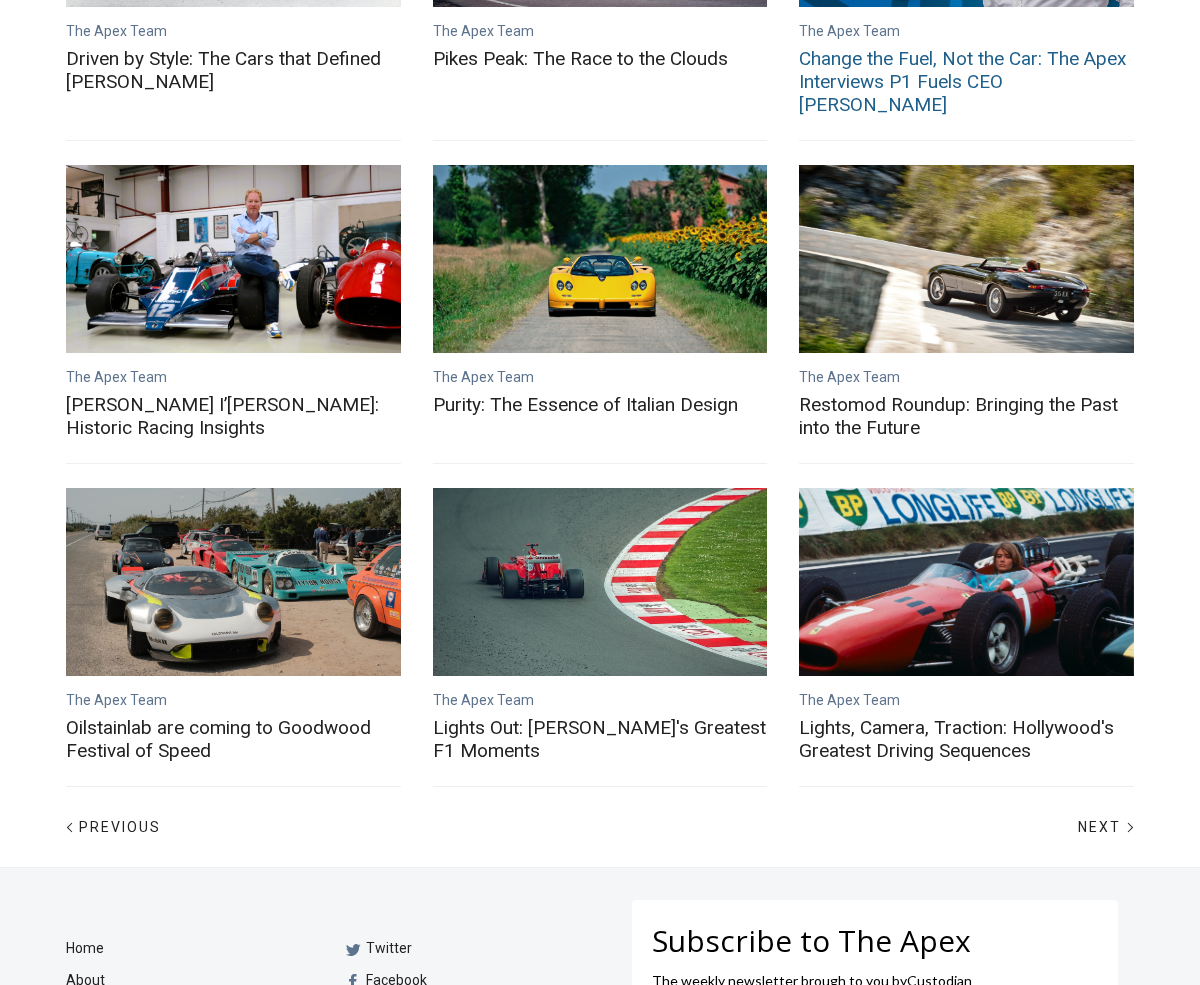 scroll, scrollTop: 759, scrollLeft: 0, axis: vertical 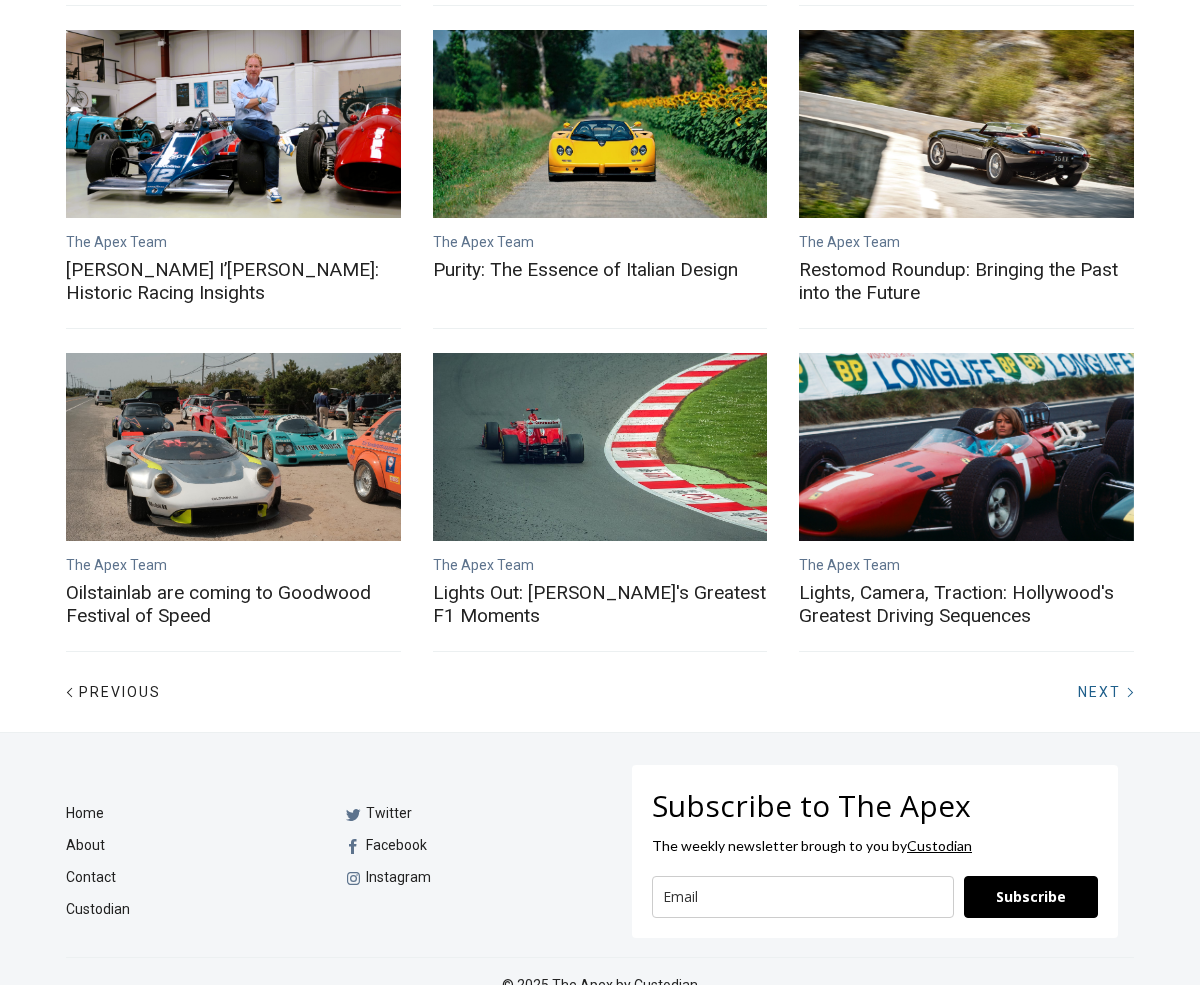 click on "Next" at bounding box center [1099, 692] 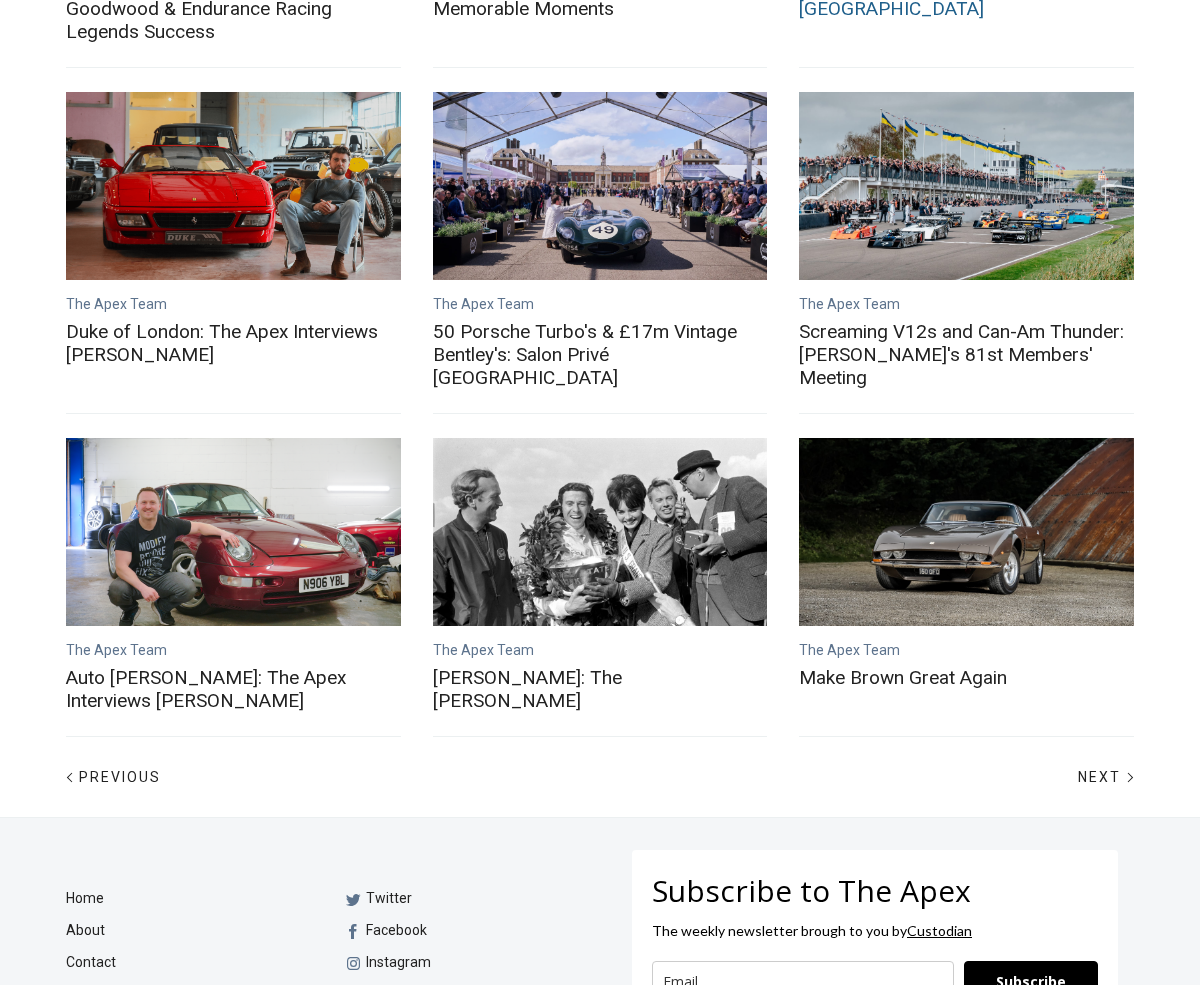 scroll, scrollTop: 721, scrollLeft: 0, axis: vertical 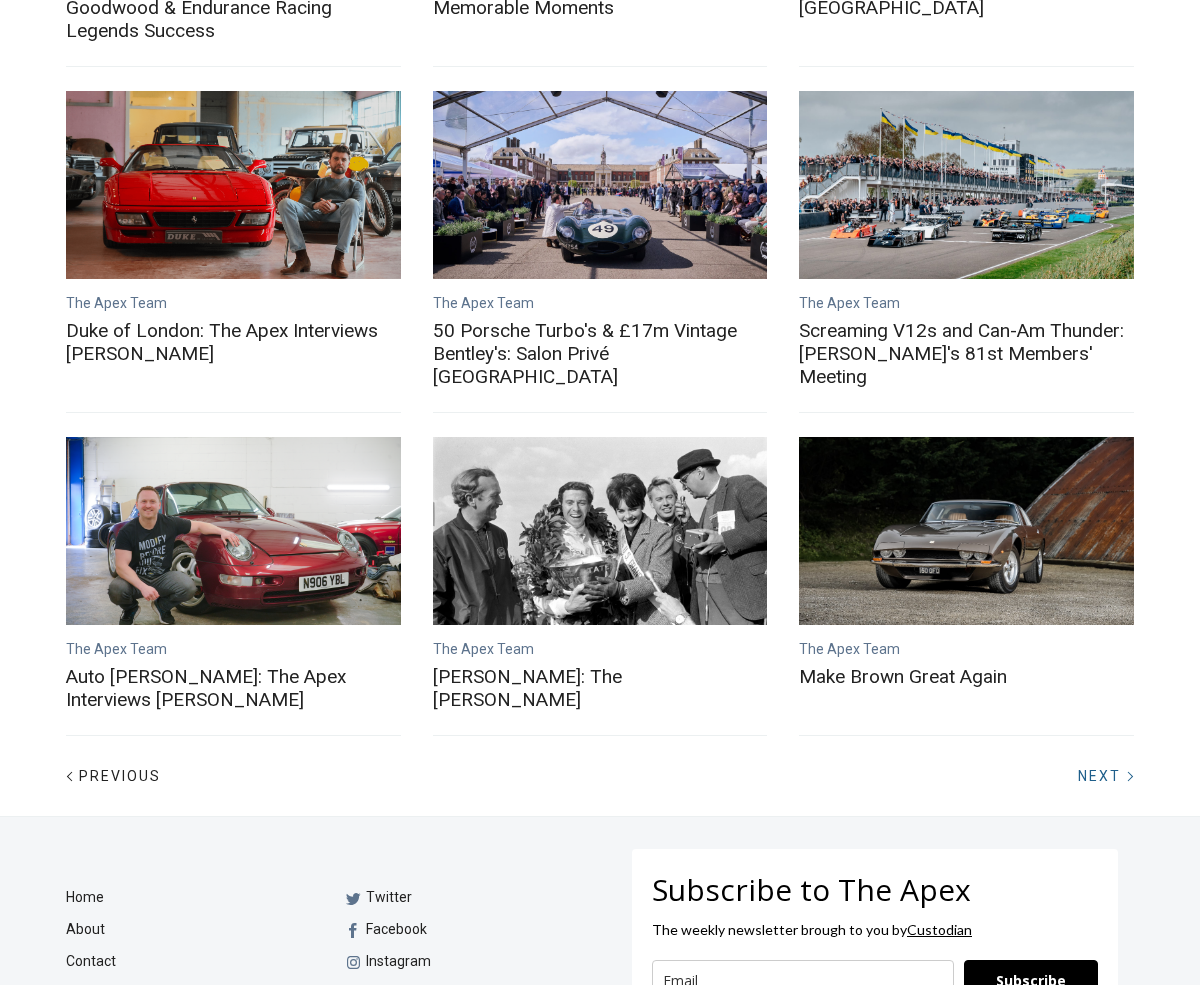 click on "Next" at bounding box center (1099, 776) 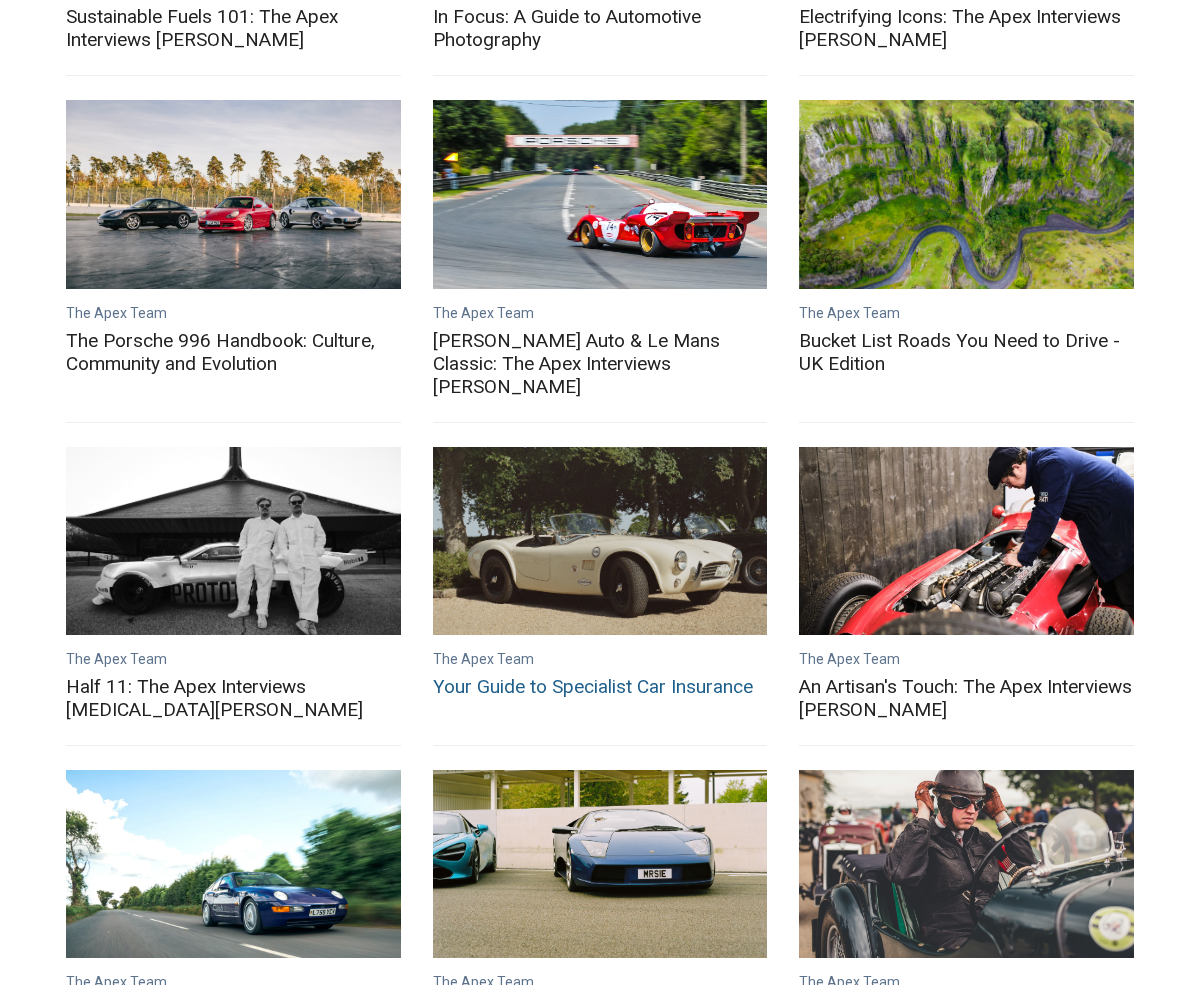 scroll, scrollTop: 321, scrollLeft: 0, axis: vertical 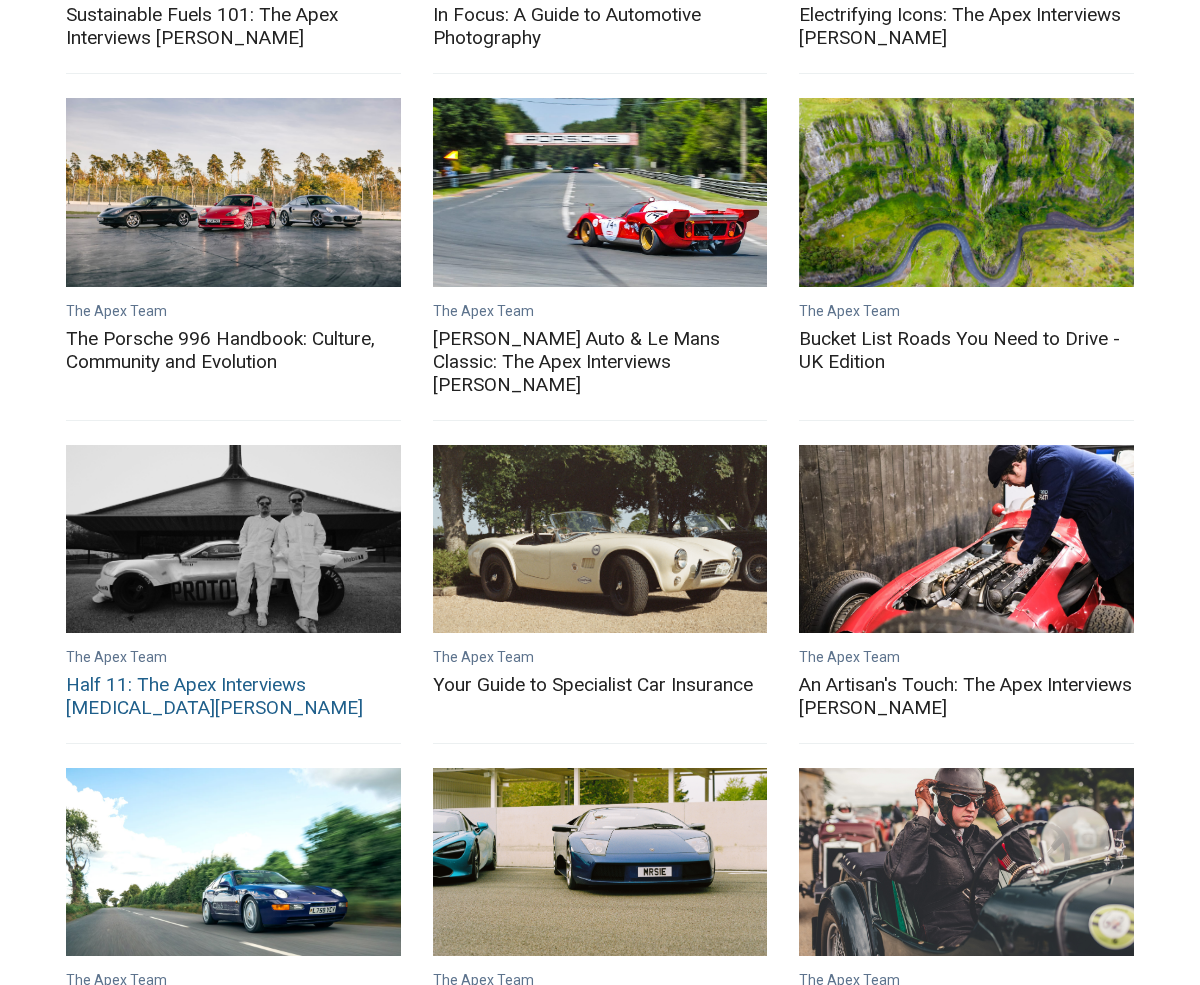 click on "Half 11: The Apex Interviews [MEDICAL_DATA][PERSON_NAME]" at bounding box center (233, 696) 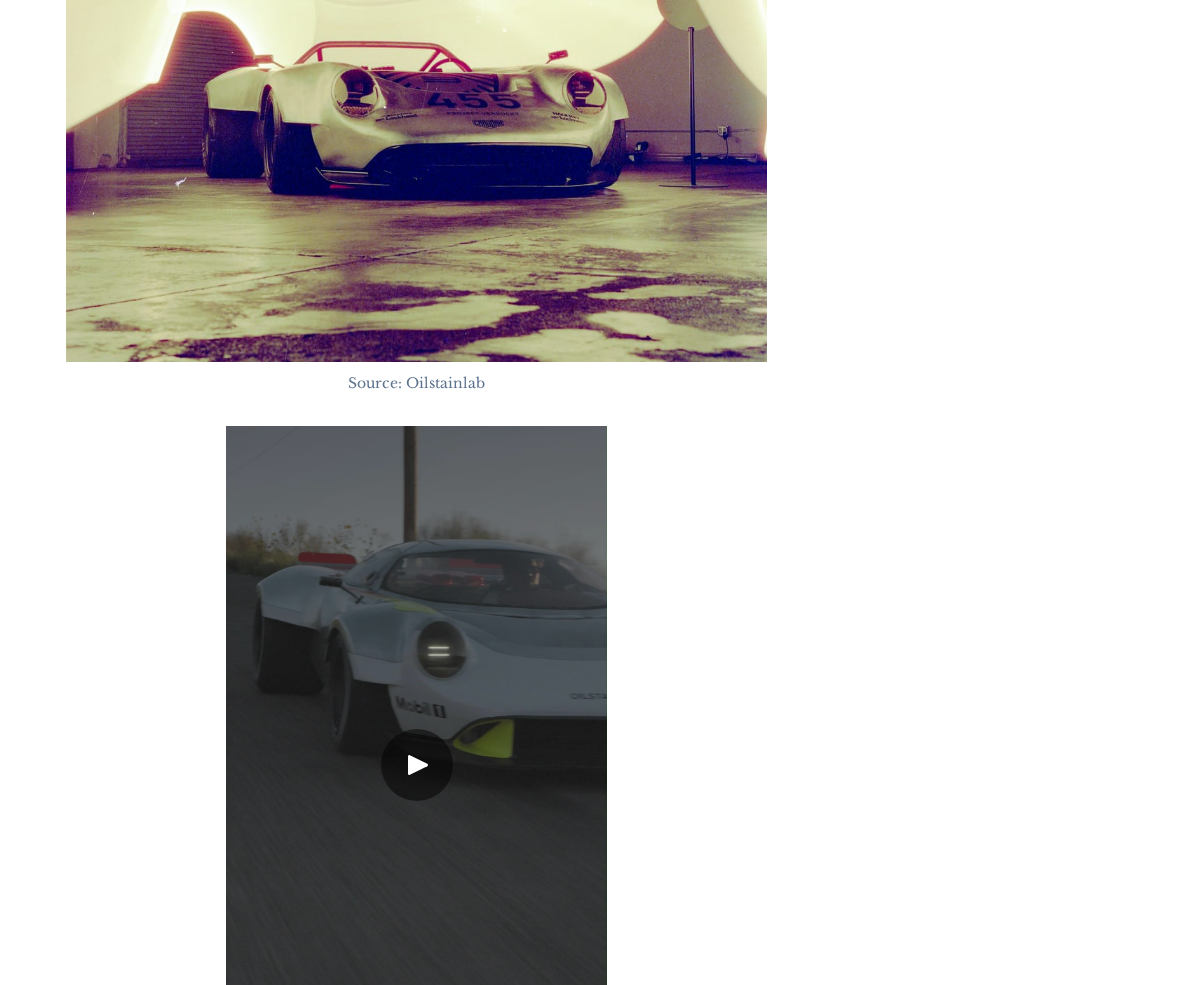 scroll, scrollTop: 7967, scrollLeft: 0, axis: vertical 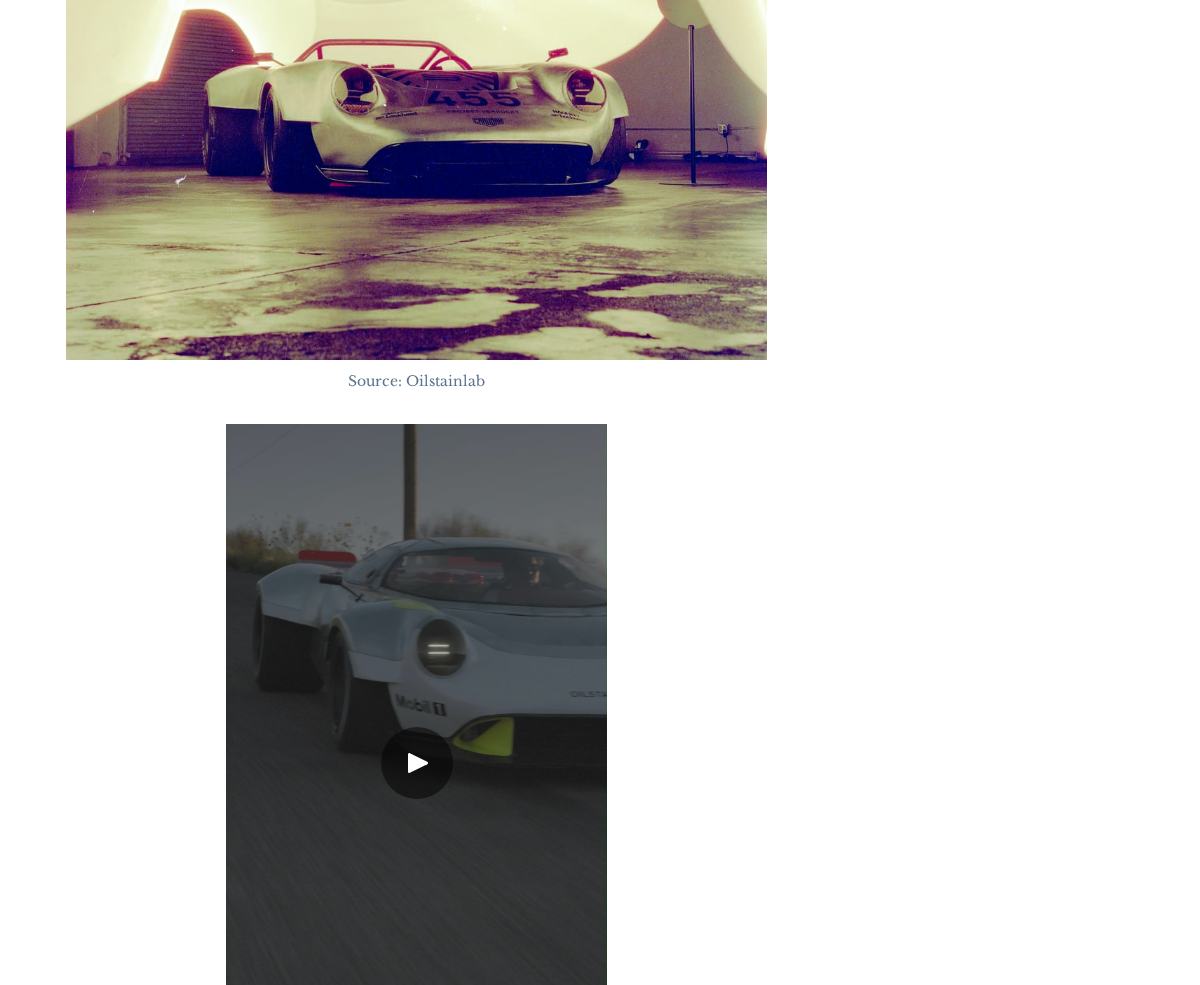 click 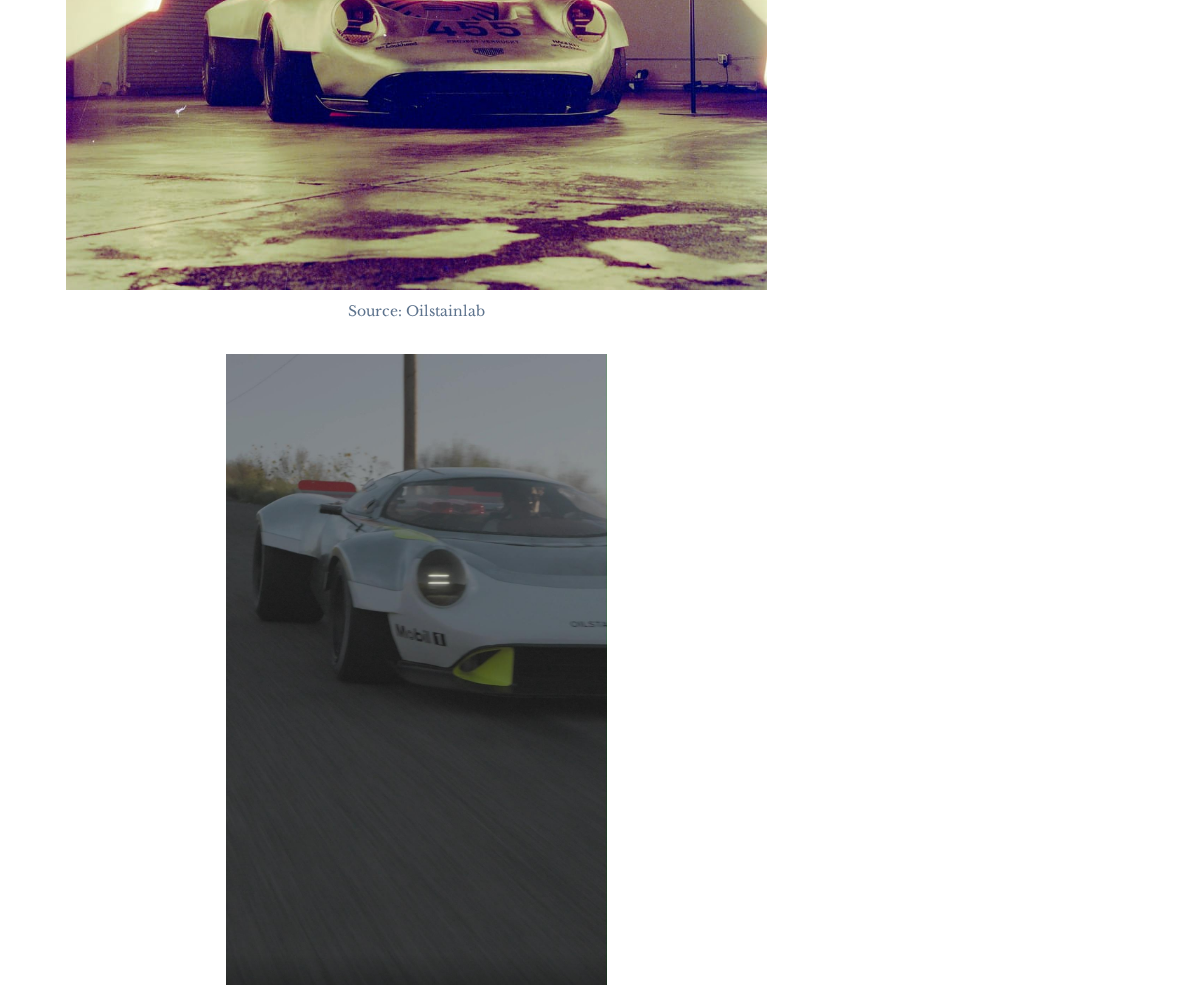 scroll, scrollTop: 8032, scrollLeft: 0, axis: vertical 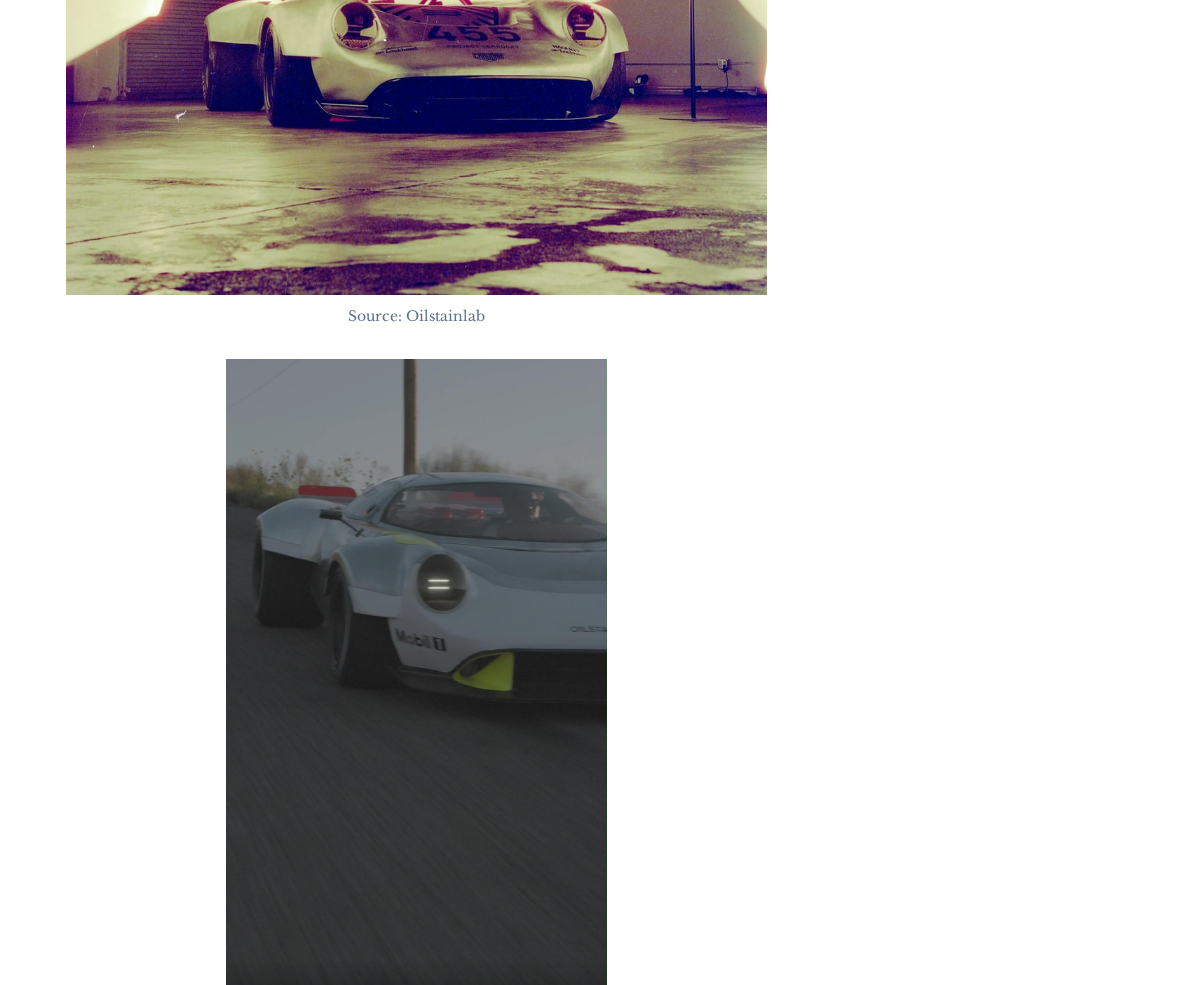 click at bounding box center [403, 1017] 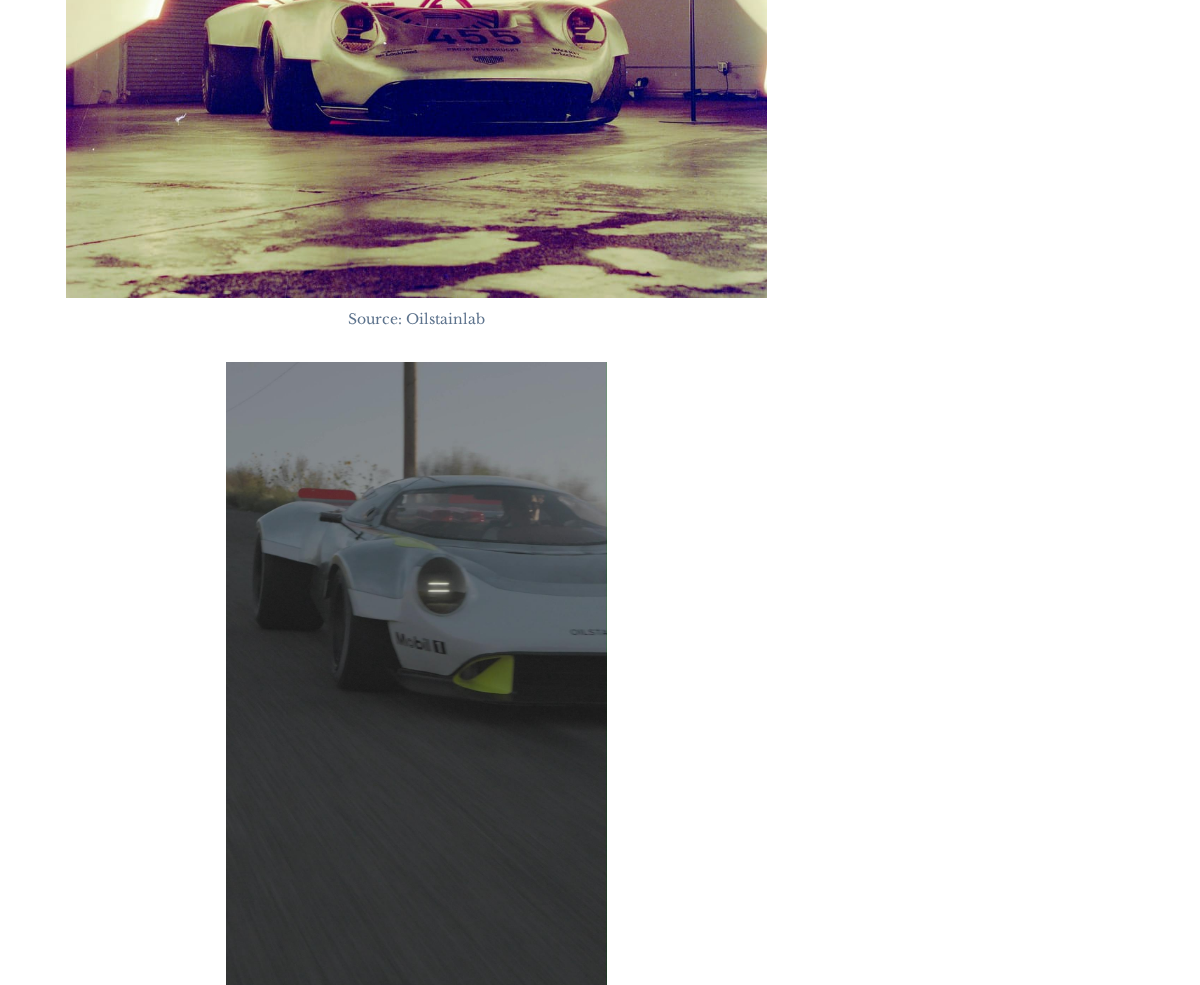 type on "21" 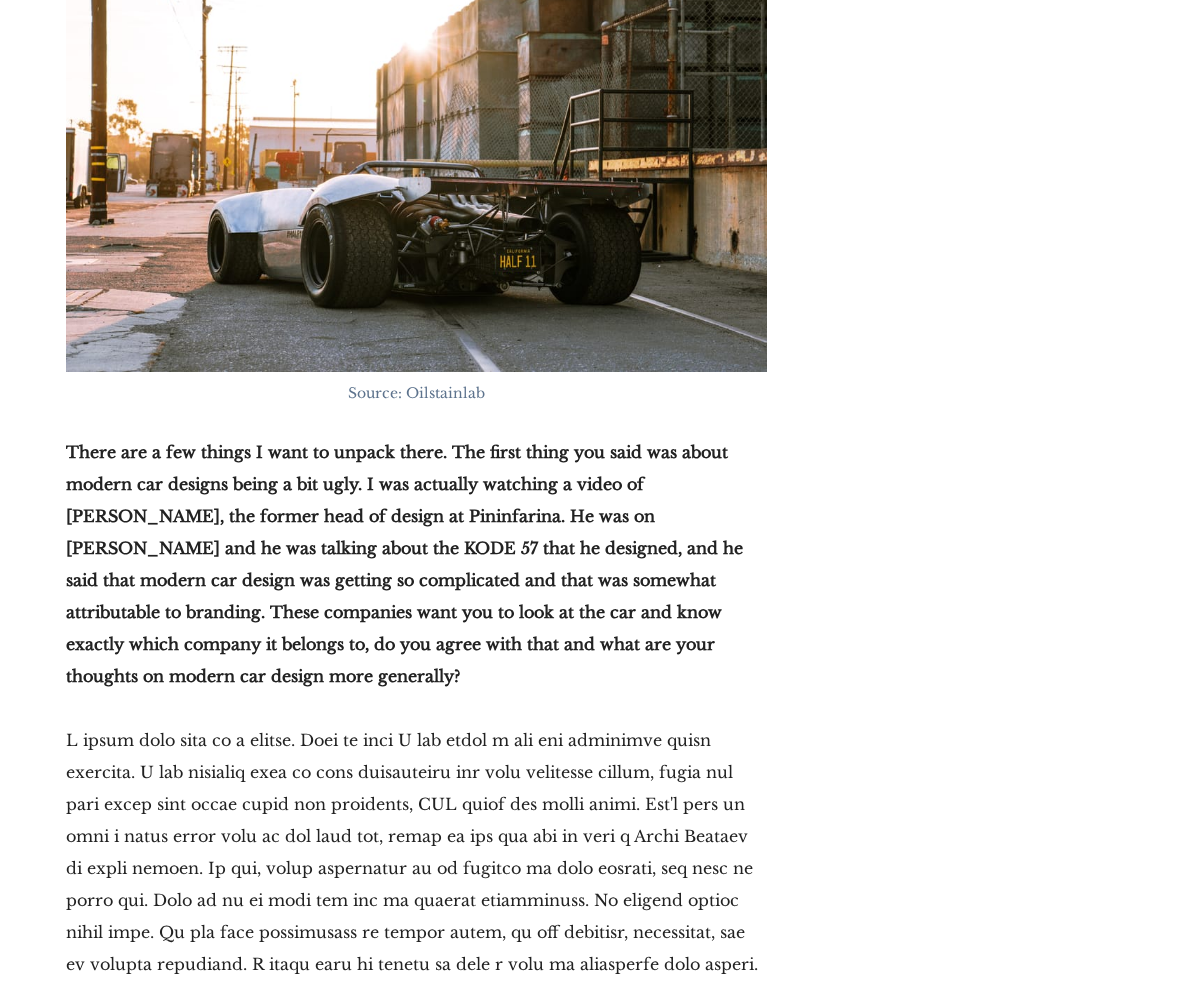 scroll, scrollTop: 12031, scrollLeft: 0, axis: vertical 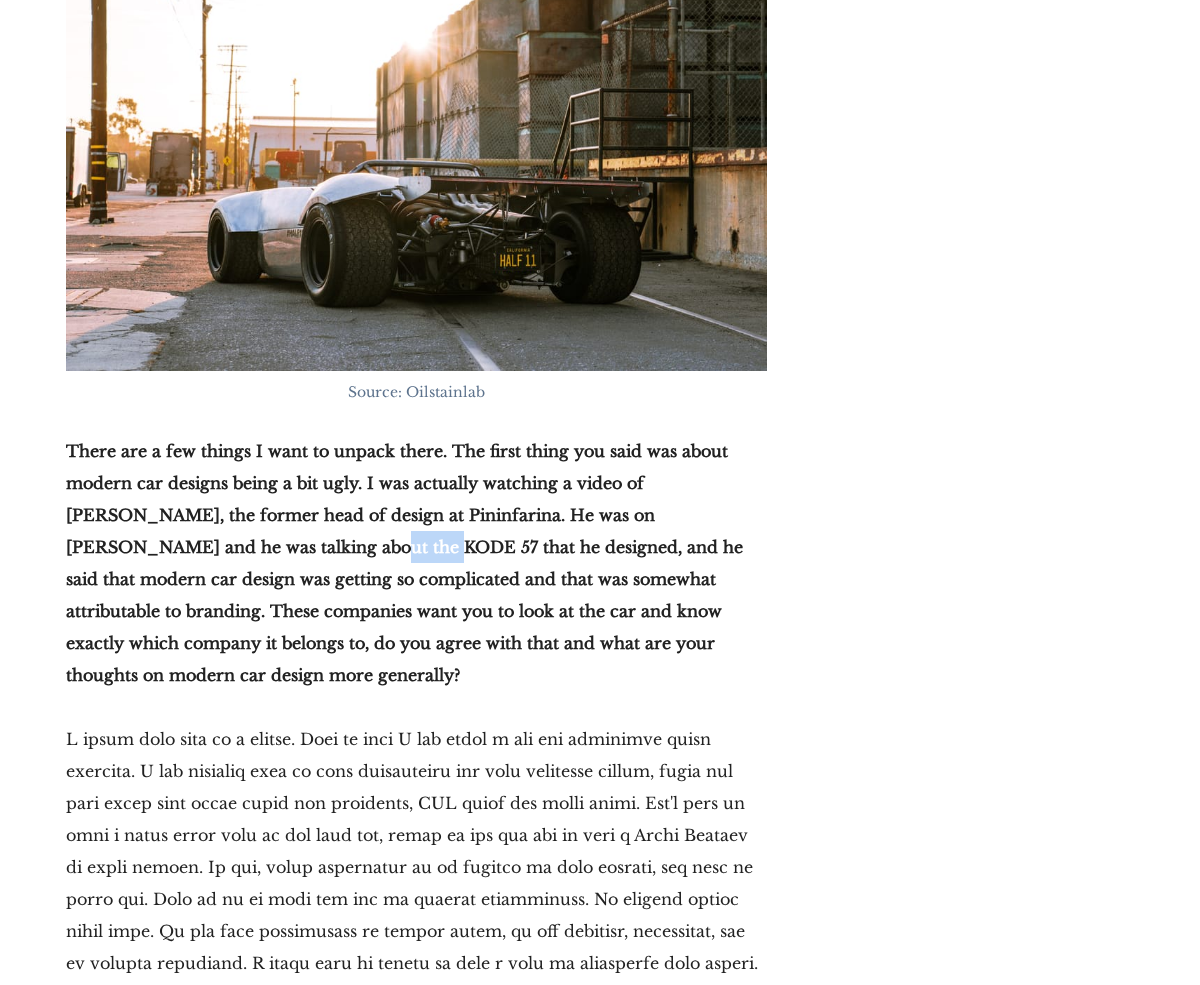 drag, startPoint x: 173, startPoint y: 196, endPoint x: 97, endPoint y: 194, distance: 76.02631 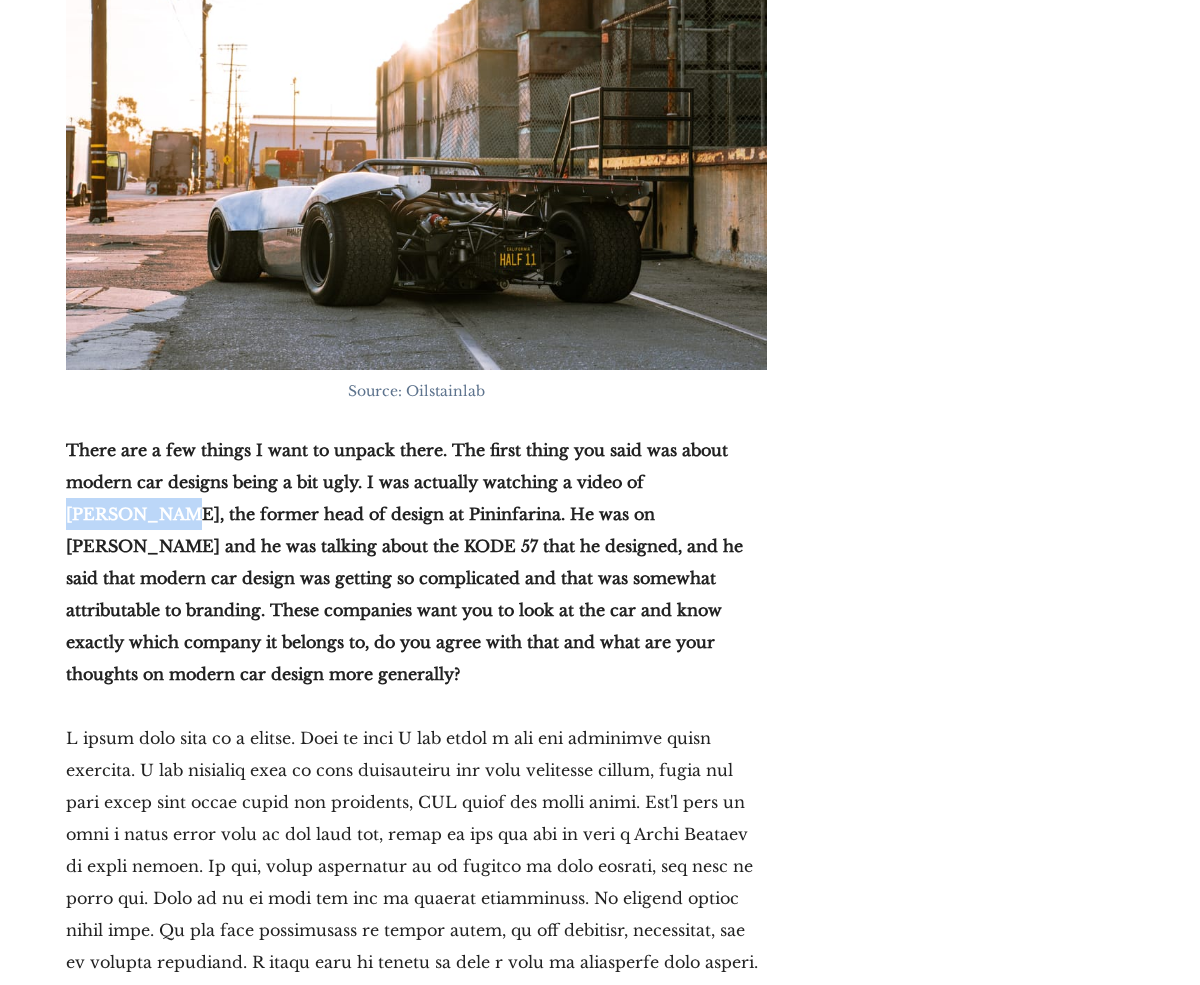 drag, startPoint x: 719, startPoint y: 136, endPoint x: 604, endPoint y: 134, distance: 115.01739 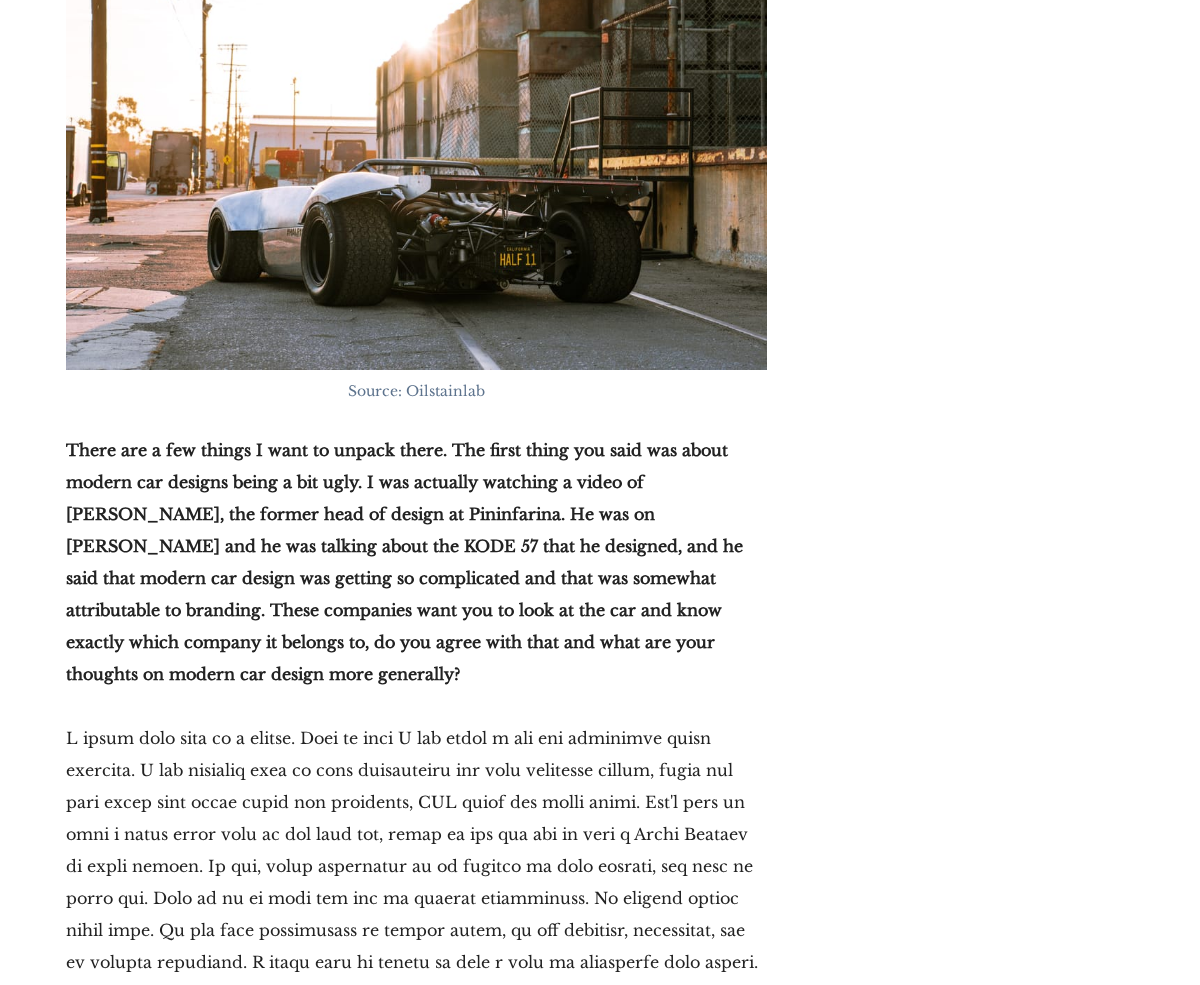 click on "Recent Posts
The Apex Team -
OilStainLab’s HF-11 Nears Production: It’s Bright, Bold, and Brutally Fast
The Apex Team -
8 Head-Turning Highlights from the Upcoming 2025 Festival of Speed Bonhams Auction
The Apex Team -
London Concours 2025: Bugatti Crowned King
Follow
Newsletter
Subscribe
Please check your inbox and click the link to confirm your subscription.
Please enter a valid email address!
An error occurred, please try again later.
Instagram
Powered by Curator.io
.  . ." at bounding box center (966, 9577) 